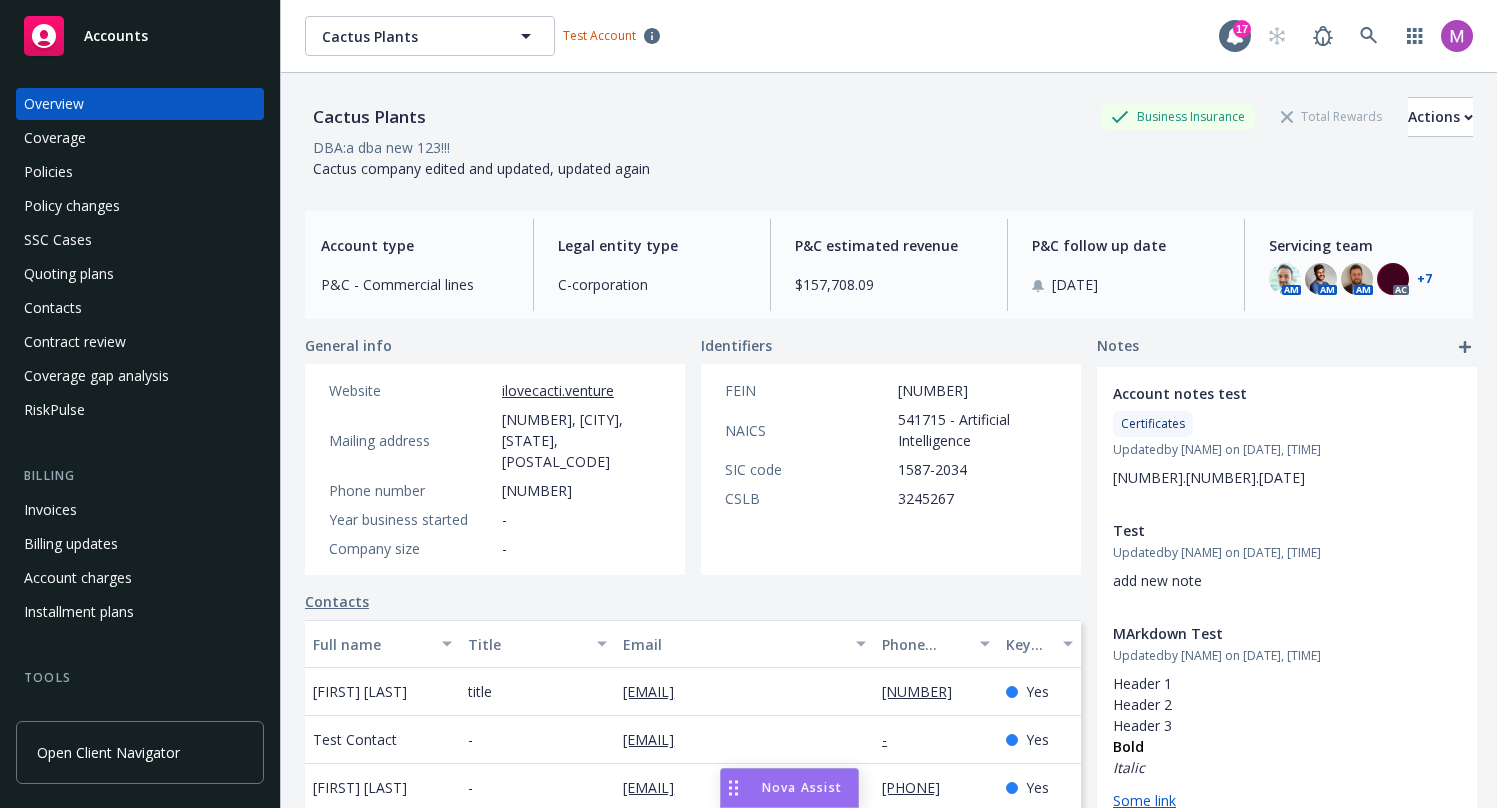 scroll, scrollTop: 0, scrollLeft: 0, axis: both 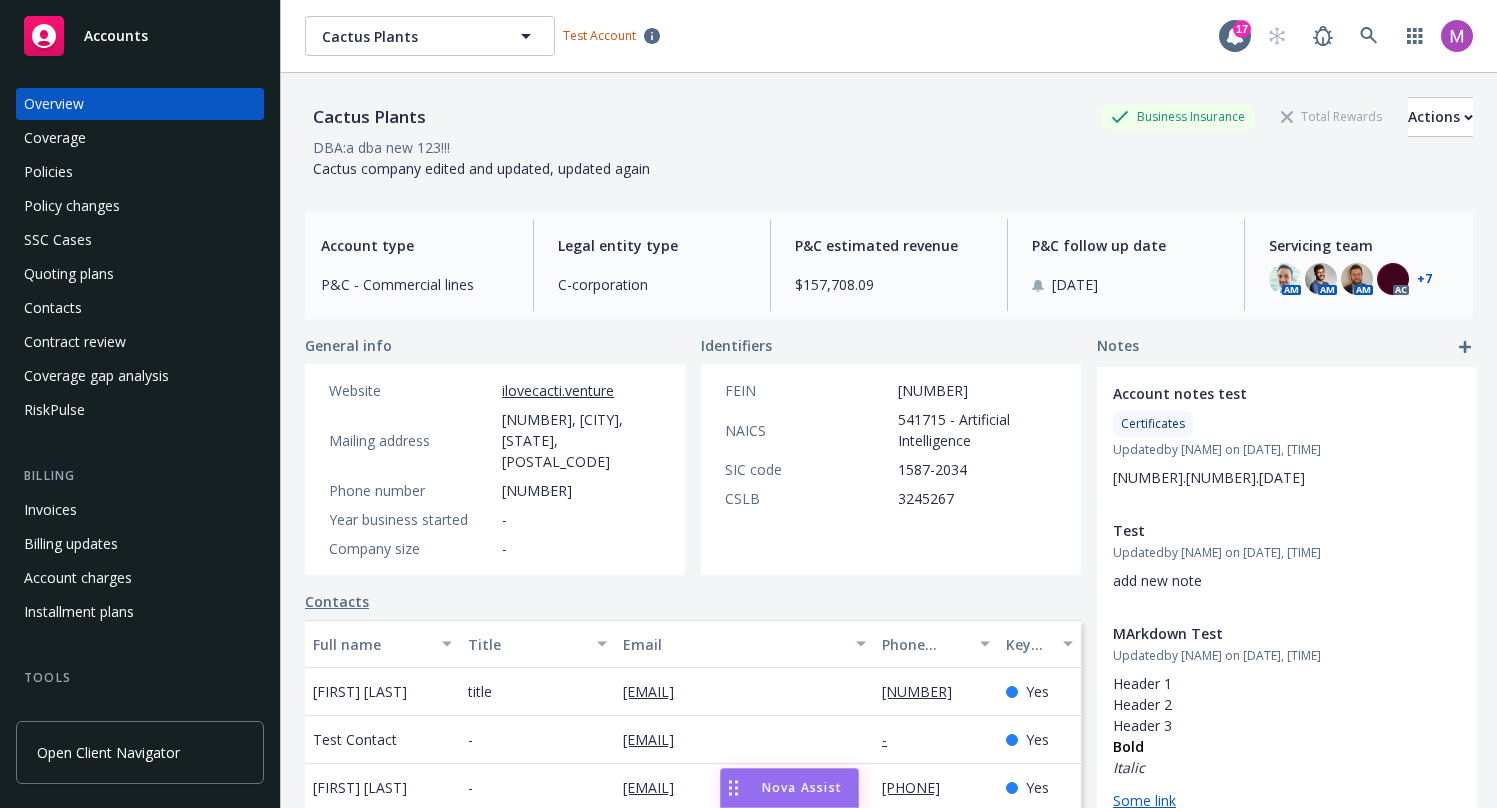 click on "Nova Assist" at bounding box center (802, 788) 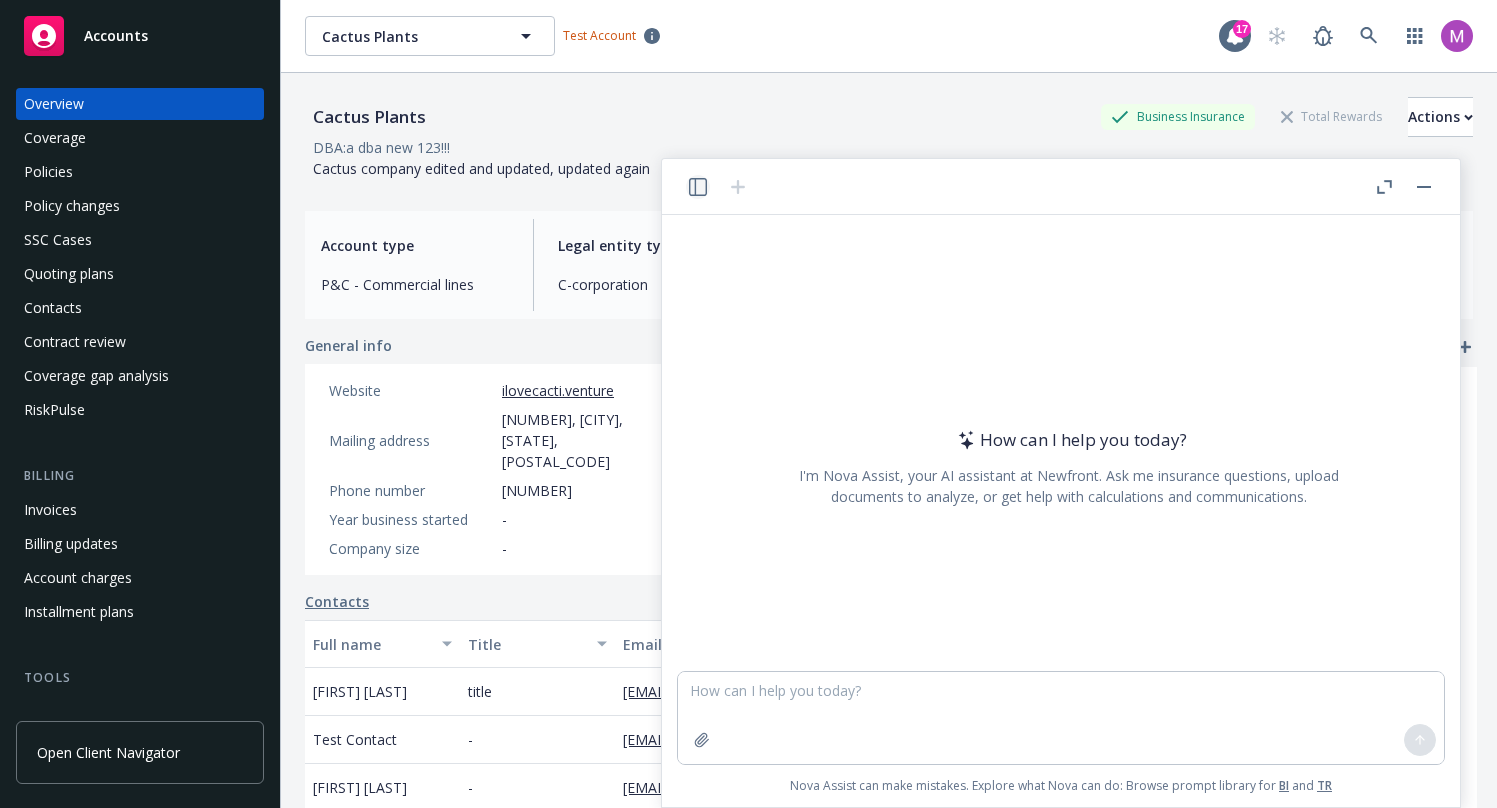 click 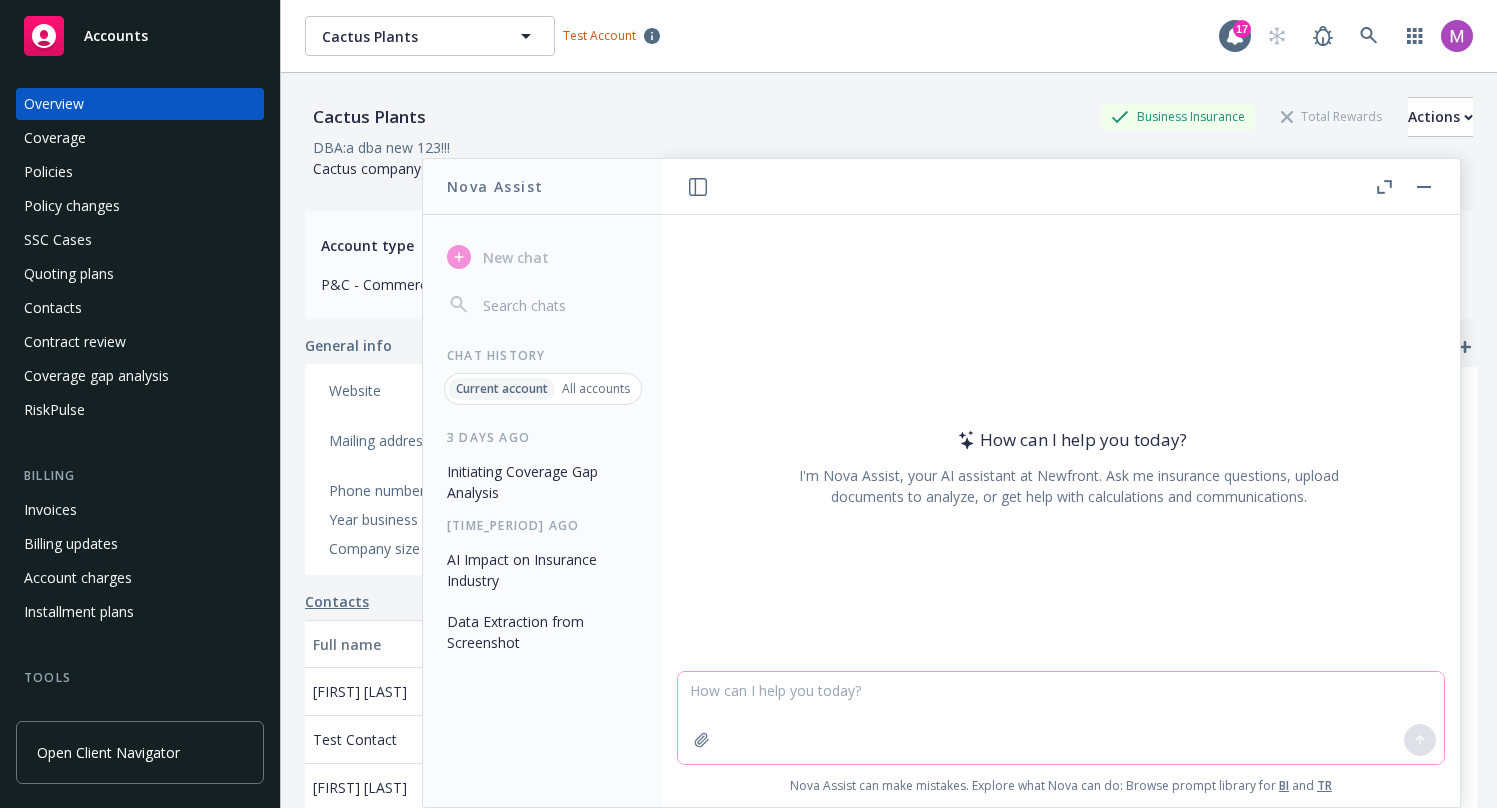 click at bounding box center [1061, 718] 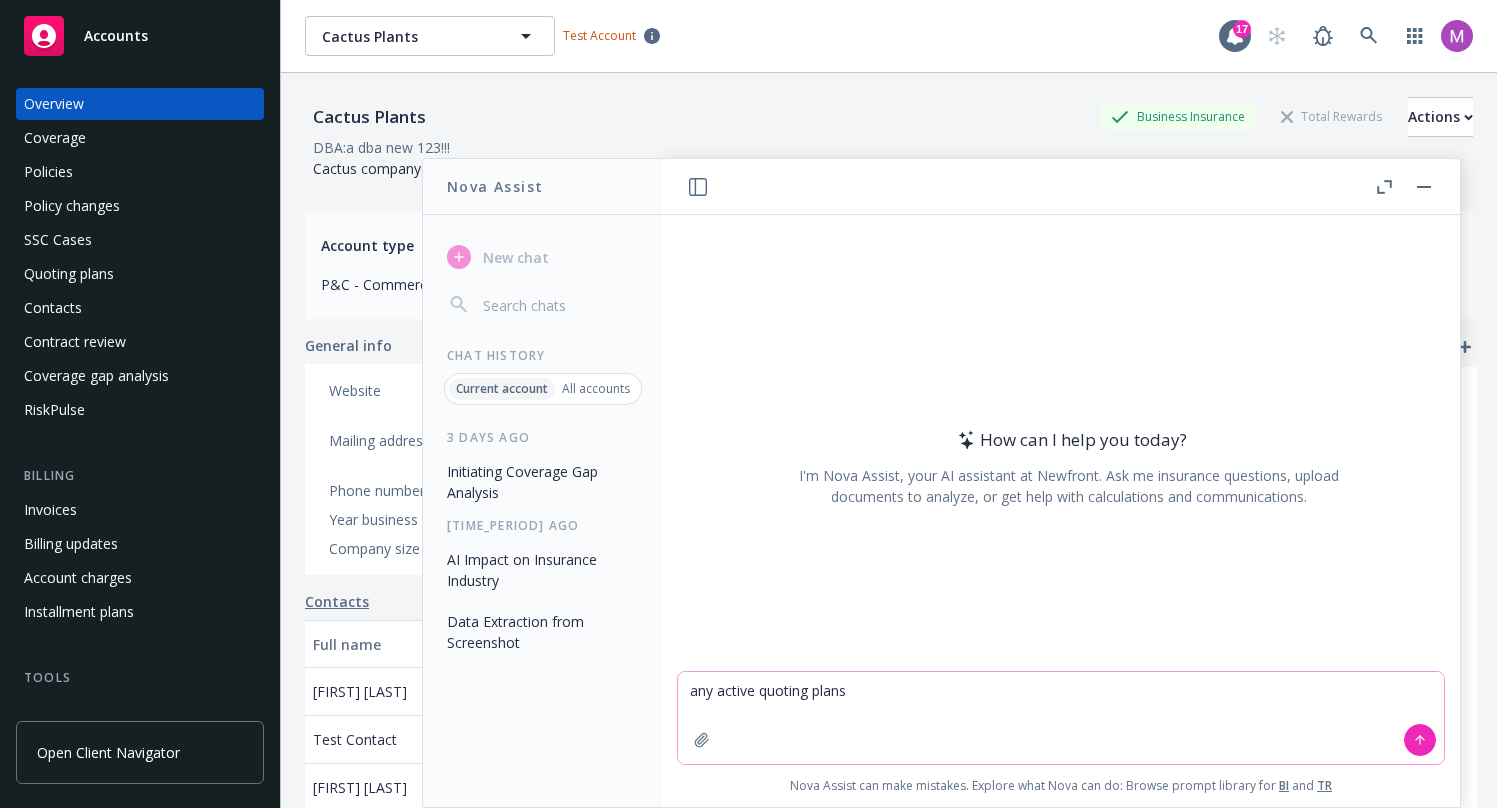 type on "any active quoting plans?" 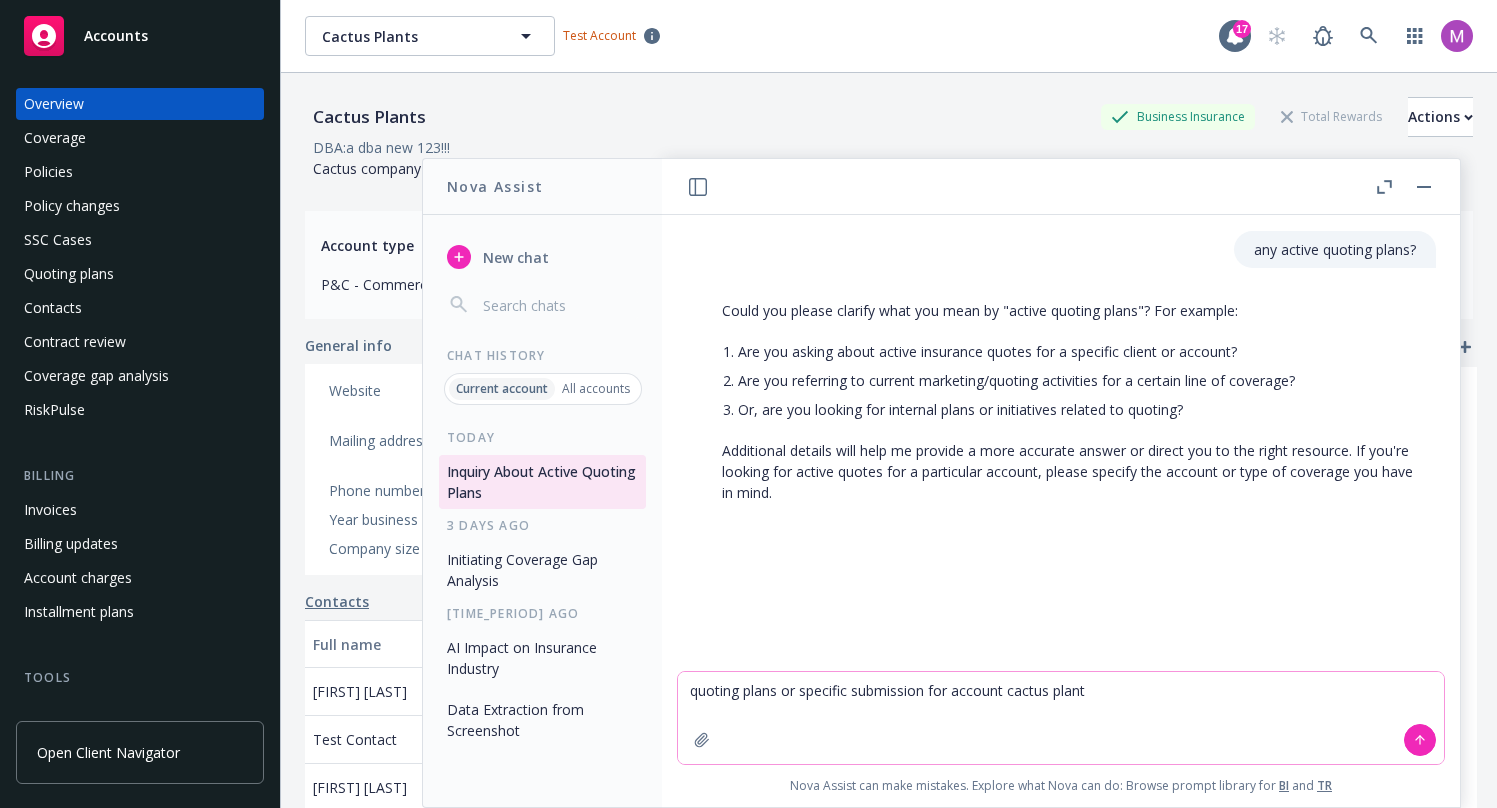 type on "quoting plans or specific submission for account cactus plants" 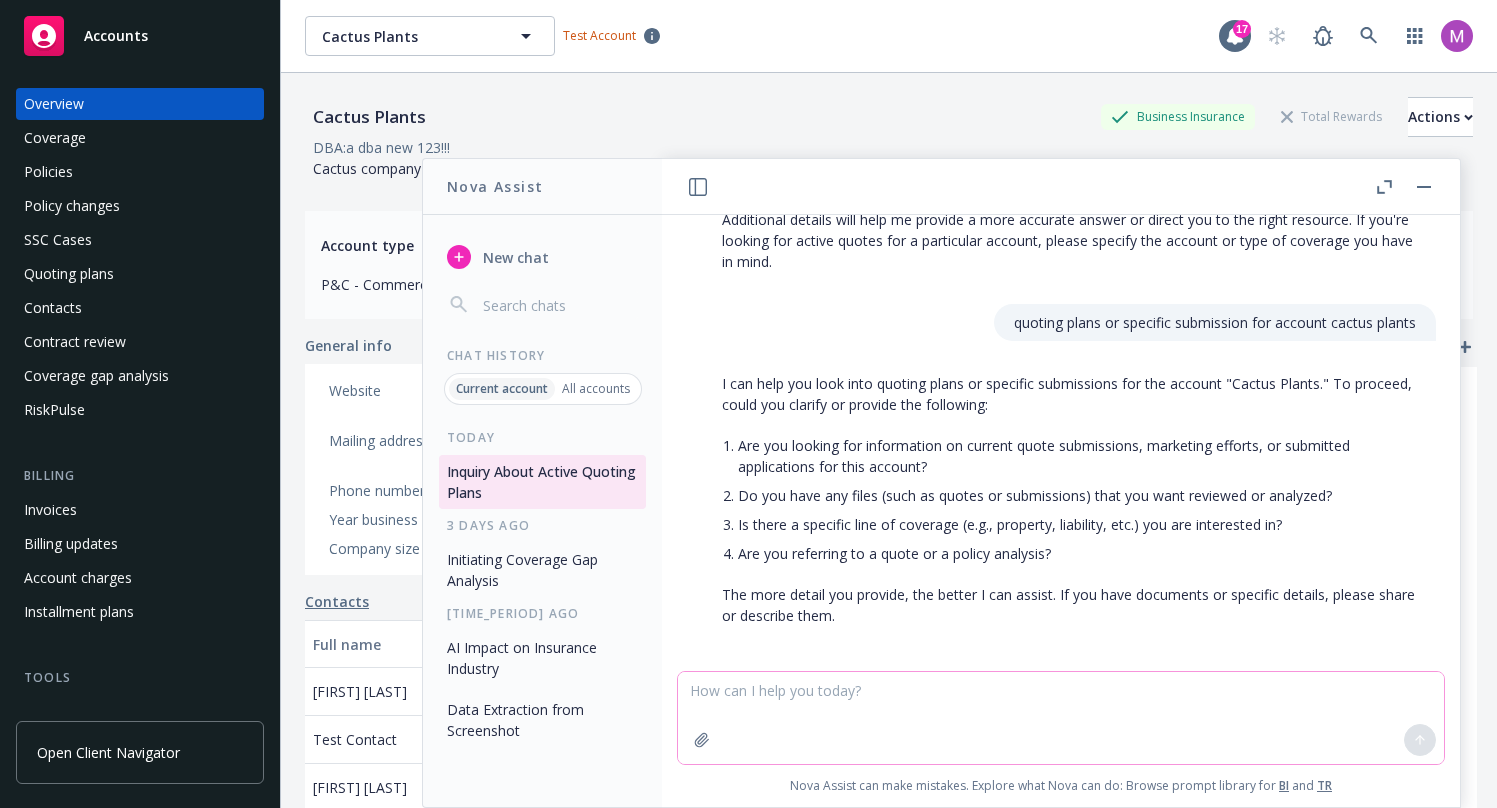 scroll, scrollTop: 242, scrollLeft: 0, axis: vertical 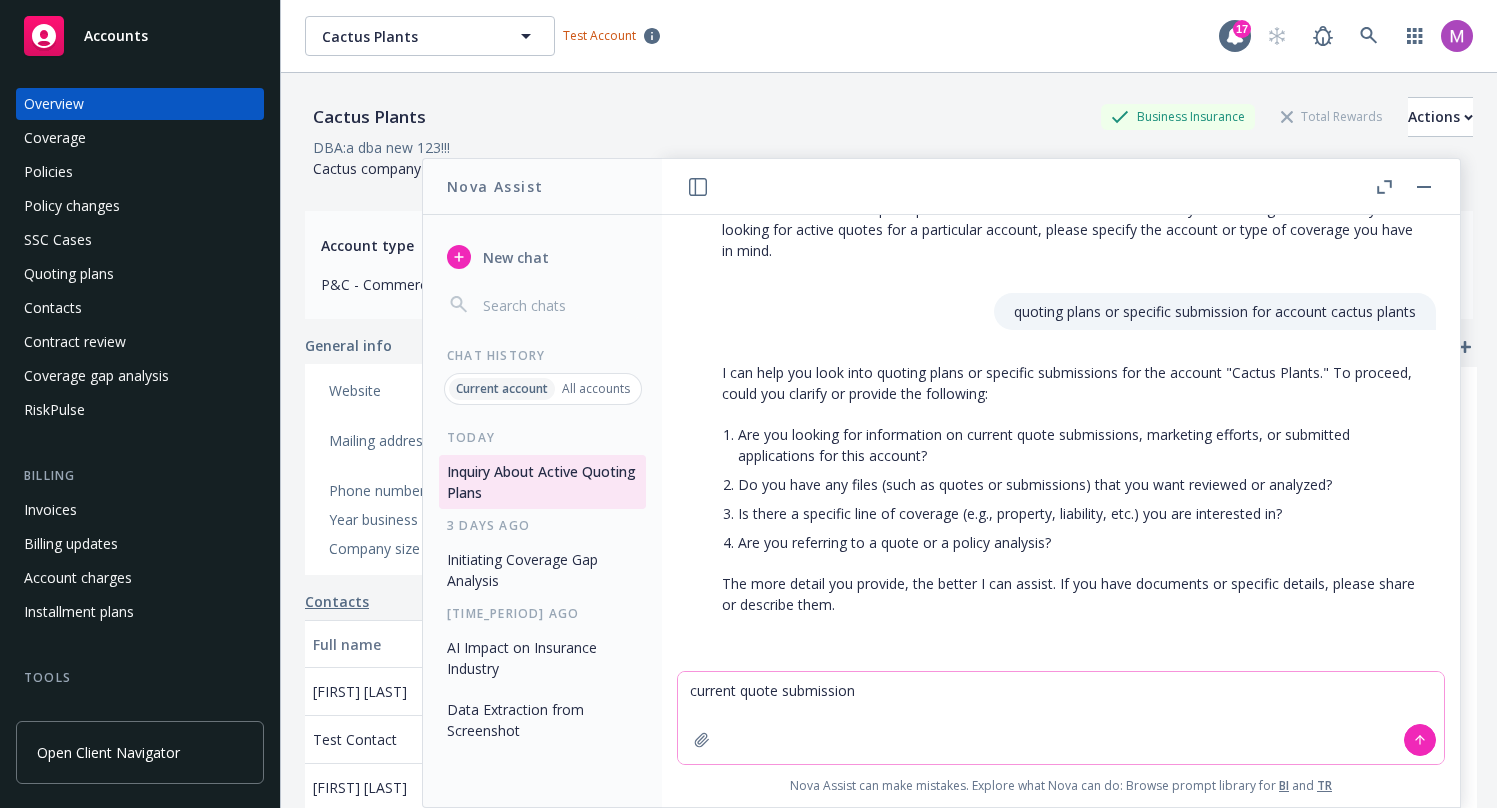 type on "current quote submissions" 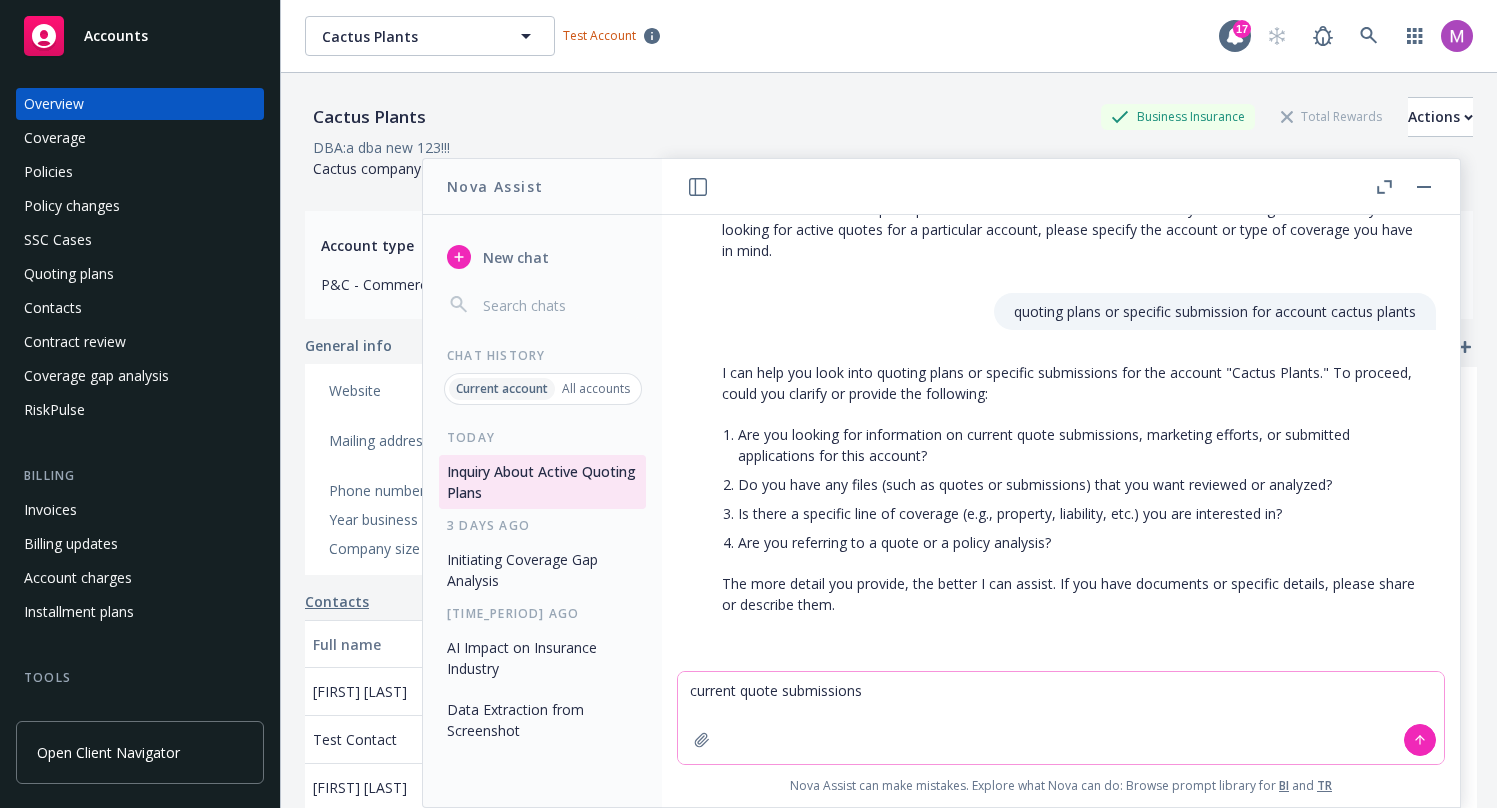 type 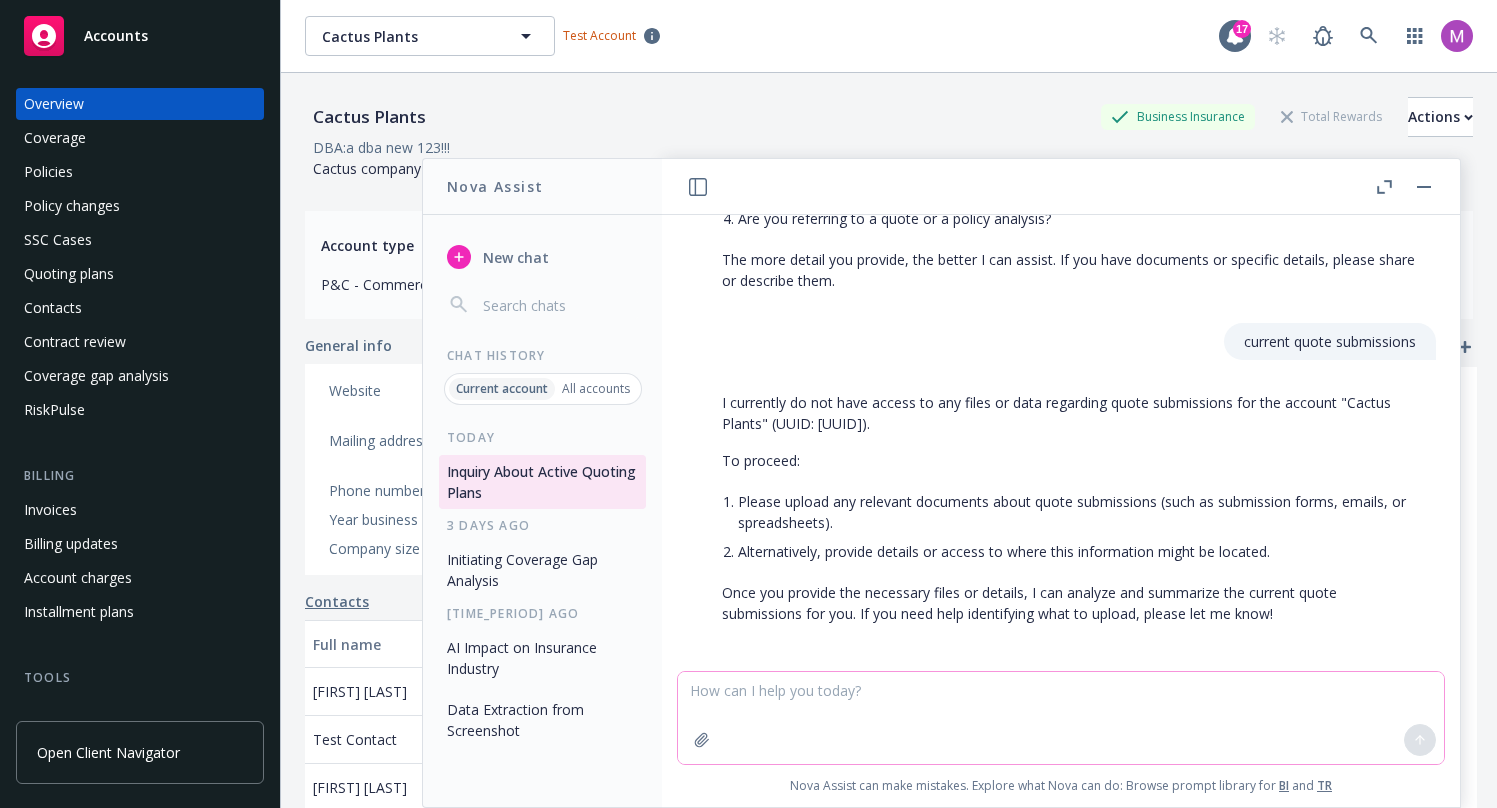 scroll, scrollTop: 575, scrollLeft: 0, axis: vertical 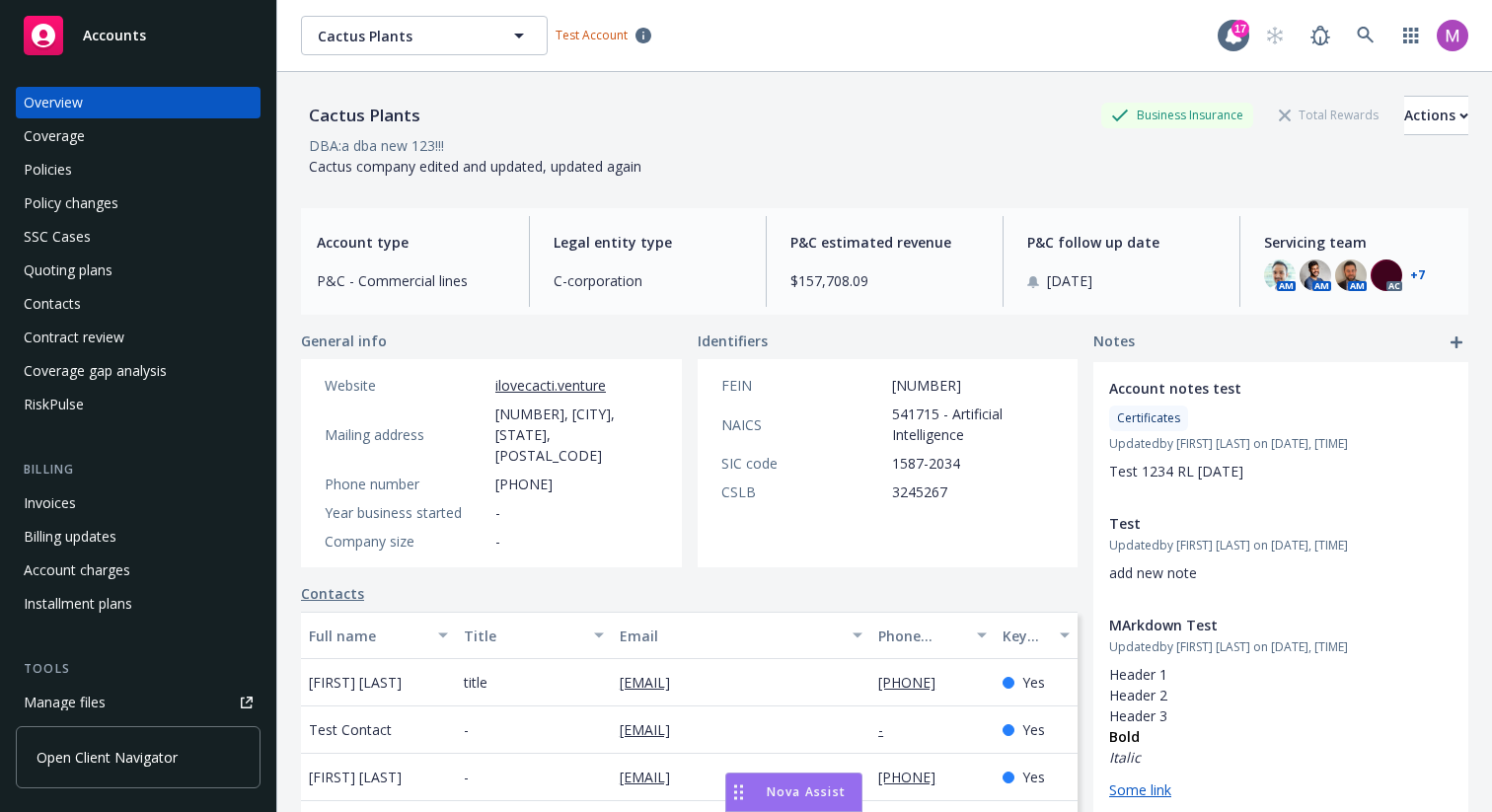 click on "Policies" at bounding box center (138, 170) 